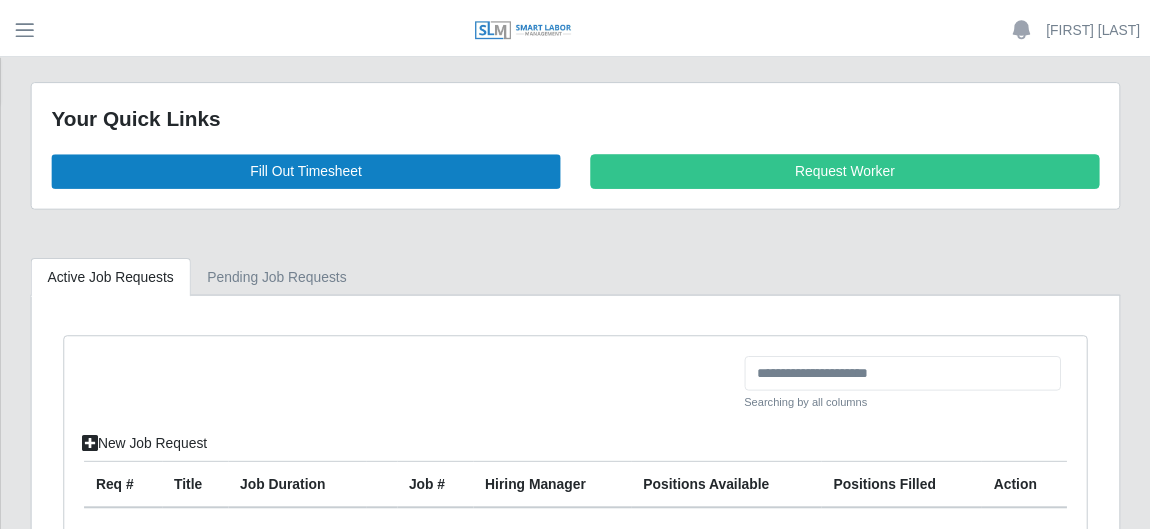 scroll, scrollTop: 0, scrollLeft: 0, axis: both 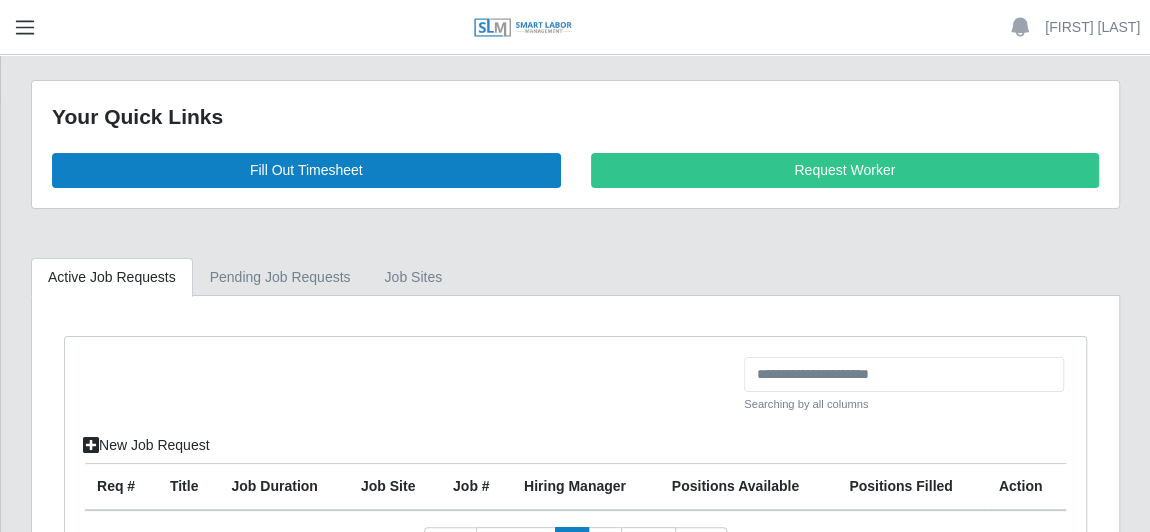 click at bounding box center [25, 27] 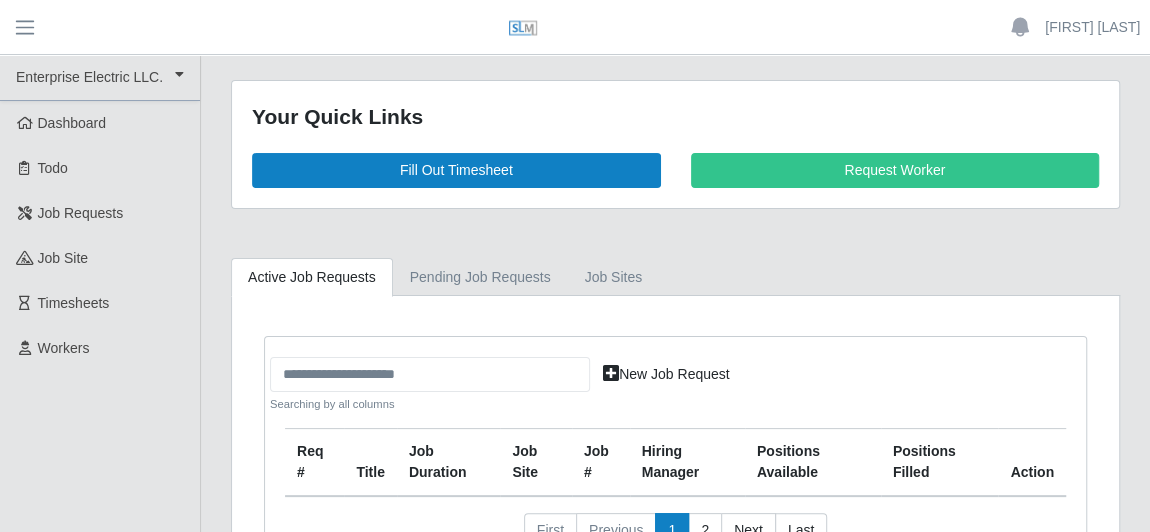 click on "Your Quick Links
Fill Out Timesheet   Request Worker   Active Job Requests   Pending Job Requests    job sites       Searching by all
columns    New Job Request     Req #       Title   Job Duration   job site   Job #   Hiring Manager   Positions Available   Positions Filled
Action
First   Previous   1 2   Next   Last         Searching by all
columns    New Job Request     Req #       Title   Job Duration   job site   Job #   Hiring Manager   Positions Available   Positions Filled
Action
First   Previous   1 2   Next   Last     job sites
New
job site   Status Filter   ******   ***   ********   Search     Searching by all columns   Name   Number   Client   Location   Contractor   Jobs   Headcount   Status
Action
UCF Lake Nona" at bounding box center (675, 361) 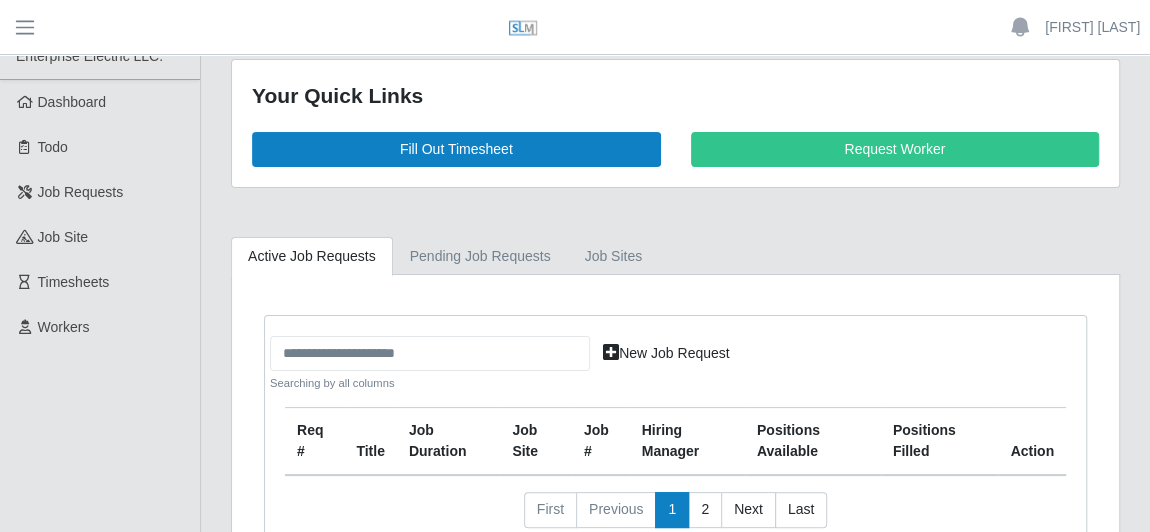 scroll, scrollTop: 0, scrollLeft: 0, axis: both 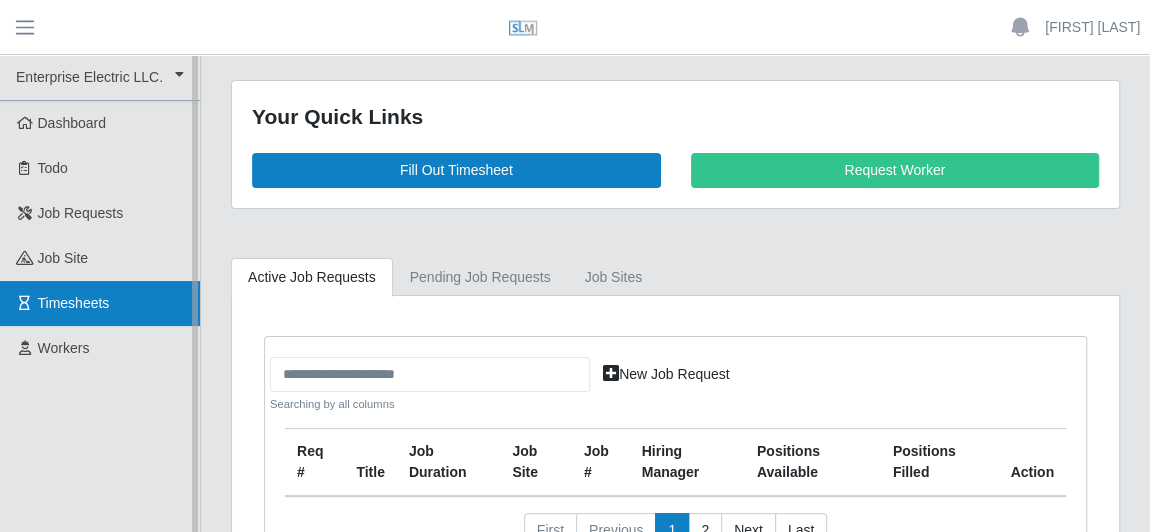 click on "Timesheets" at bounding box center [74, 303] 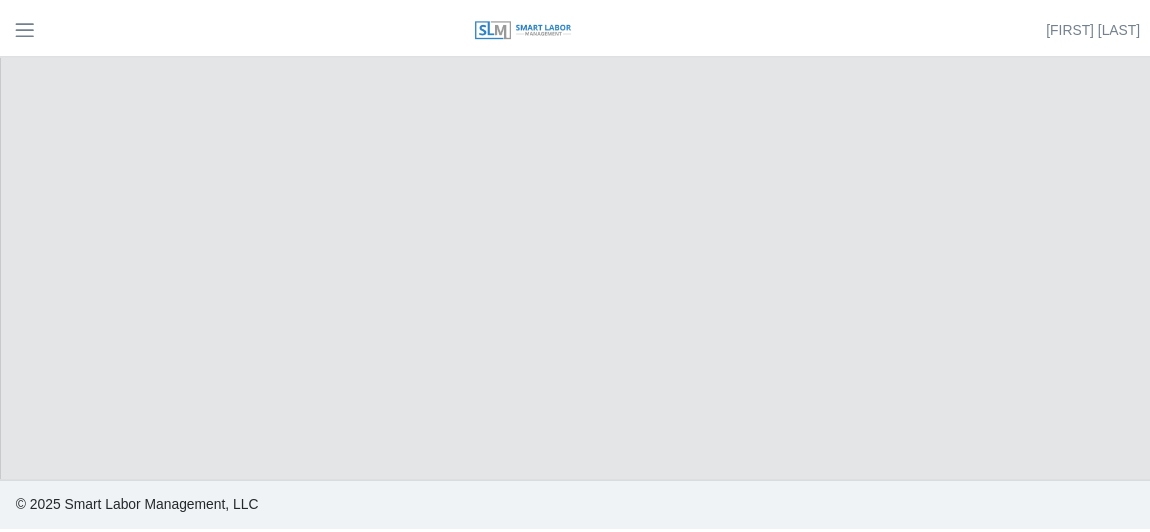 scroll, scrollTop: 0, scrollLeft: 0, axis: both 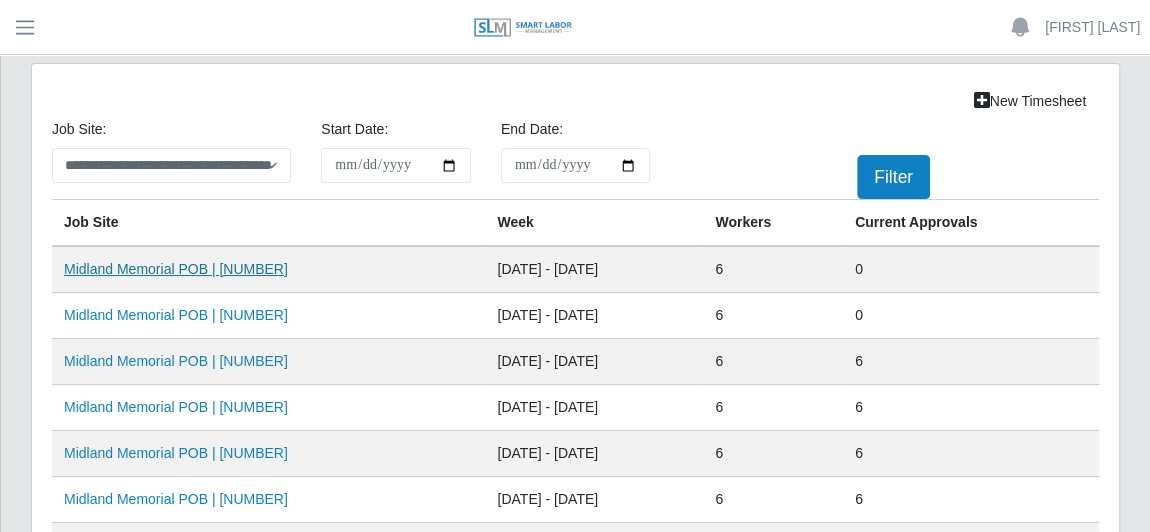 click on "Midland Memorial POB | [NUMBER]" at bounding box center (176, 269) 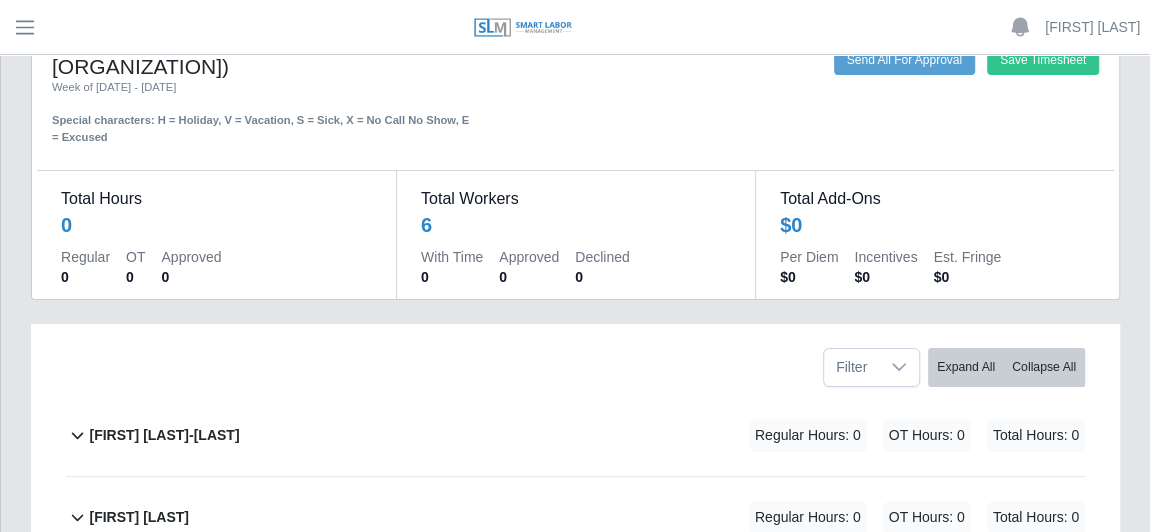 scroll, scrollTop: 0, scrollLeft: 0, axis: both 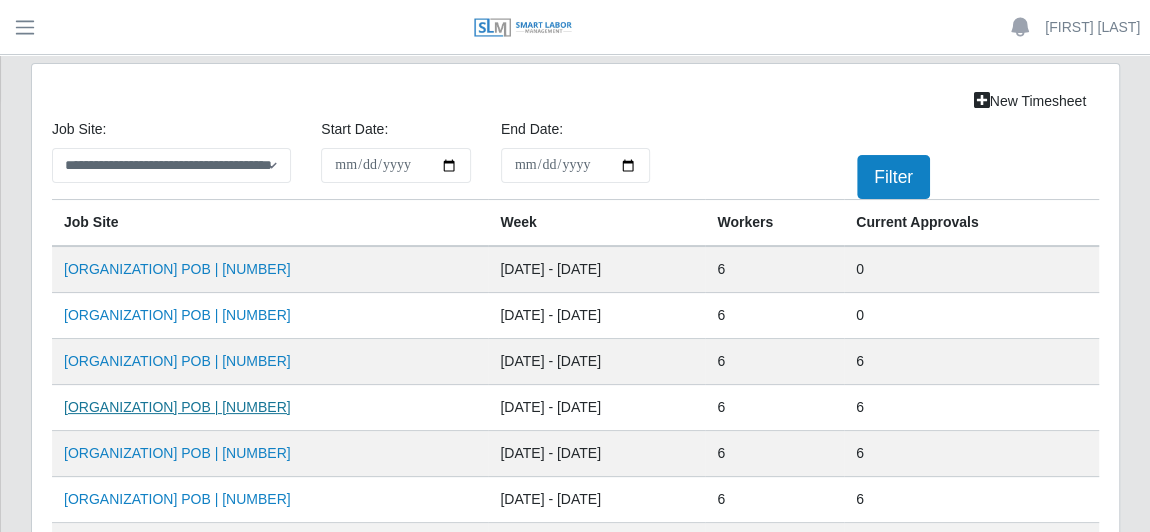 click on "Midland Memorial POB | 239076" at bounding box center [177, 407] 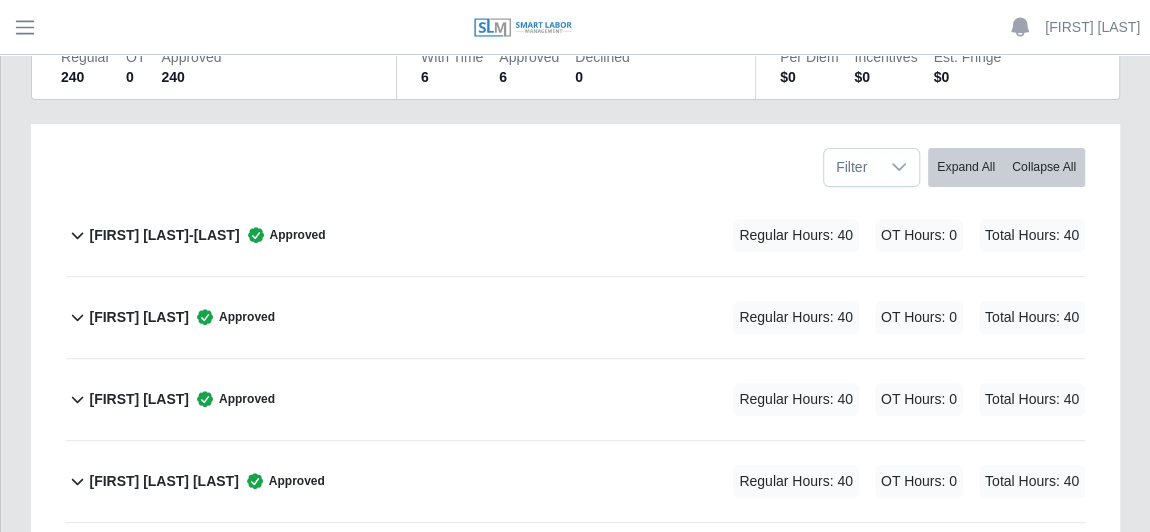 scroll, scrollTop: 363, scrollLeft: 0, axis: vertical 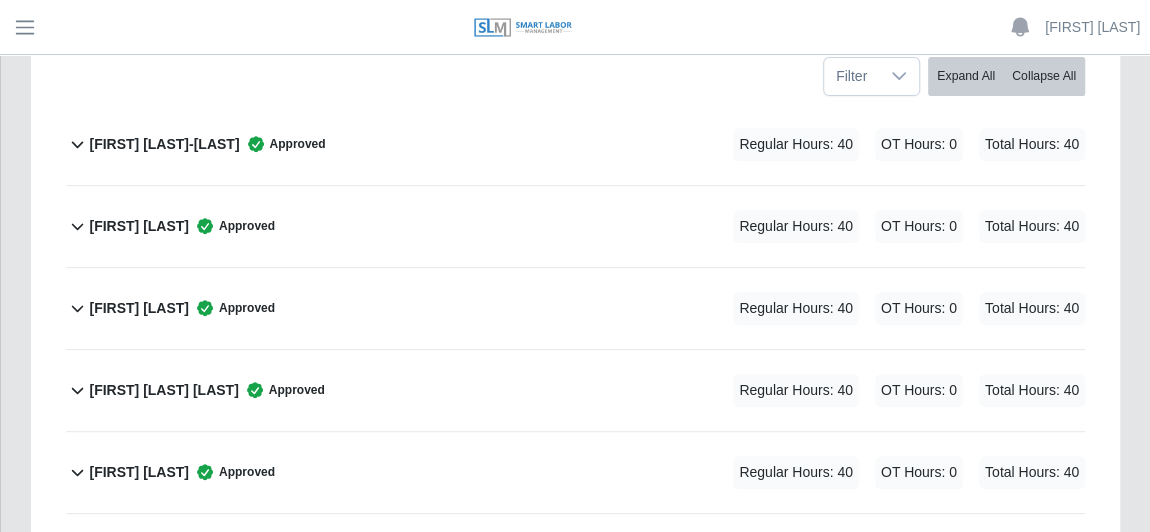 click on "Antonio Romero-Torrez" at bounding box center (164, 144) 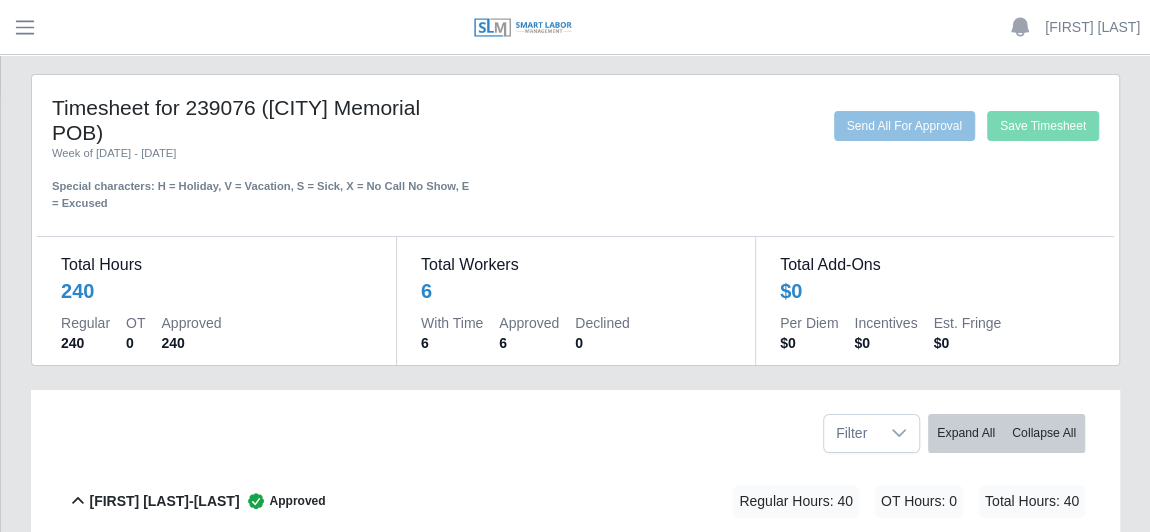 scroll, scrollTop: 0, scrollLeft: 0, axis: both 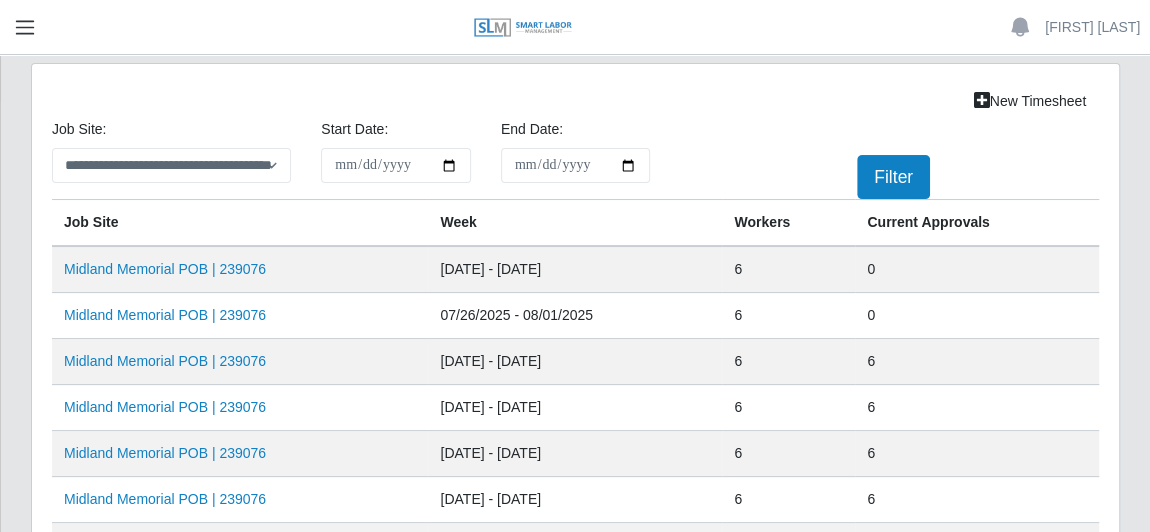 click at bounding box center [25, 27] 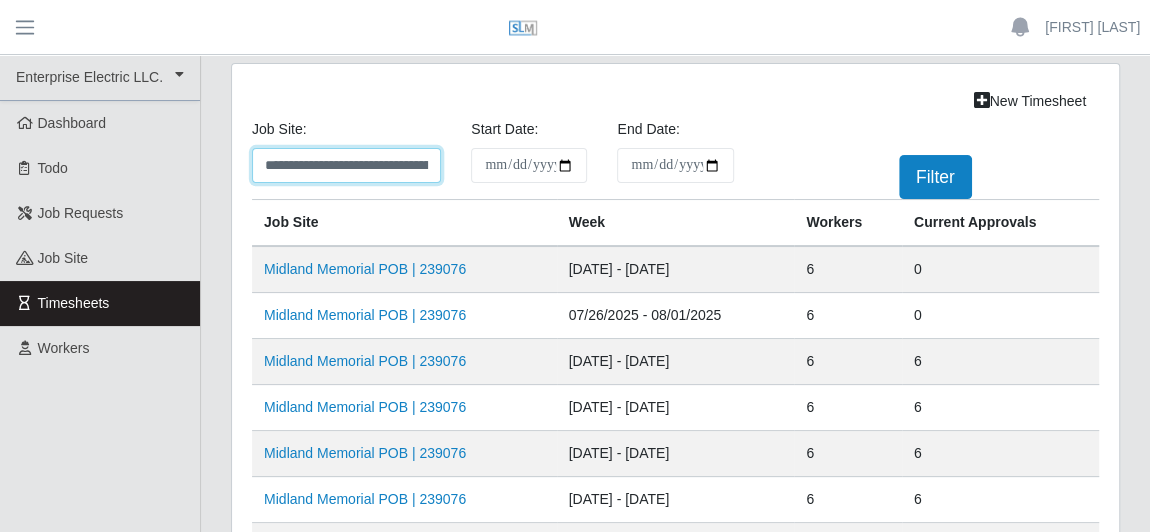 click on "**********" at bounding box center [346, 165] 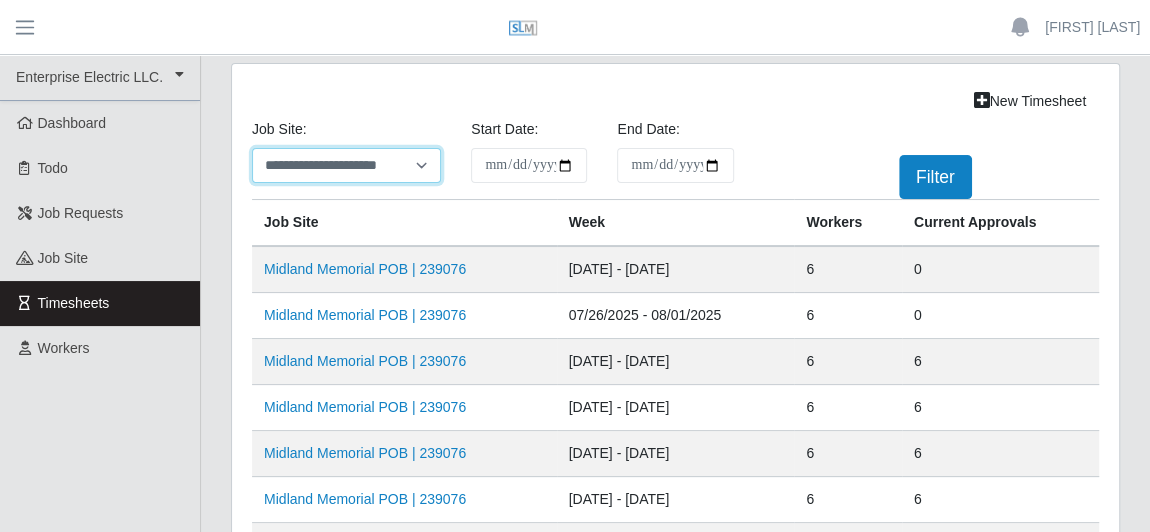 click on "**********" at bounding box center (346, 165) 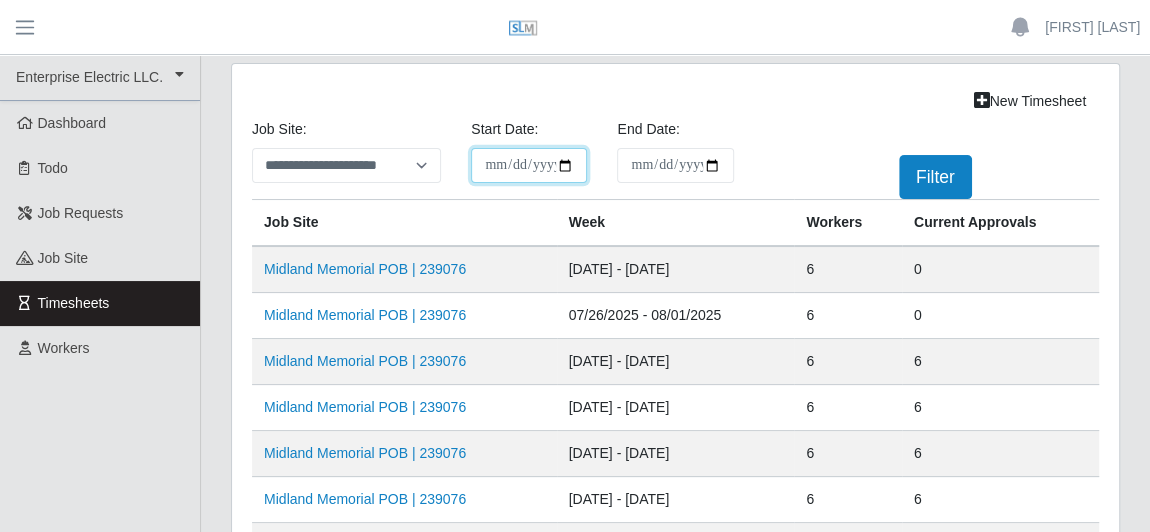 click on "**********" at bounding box center (529, 165) 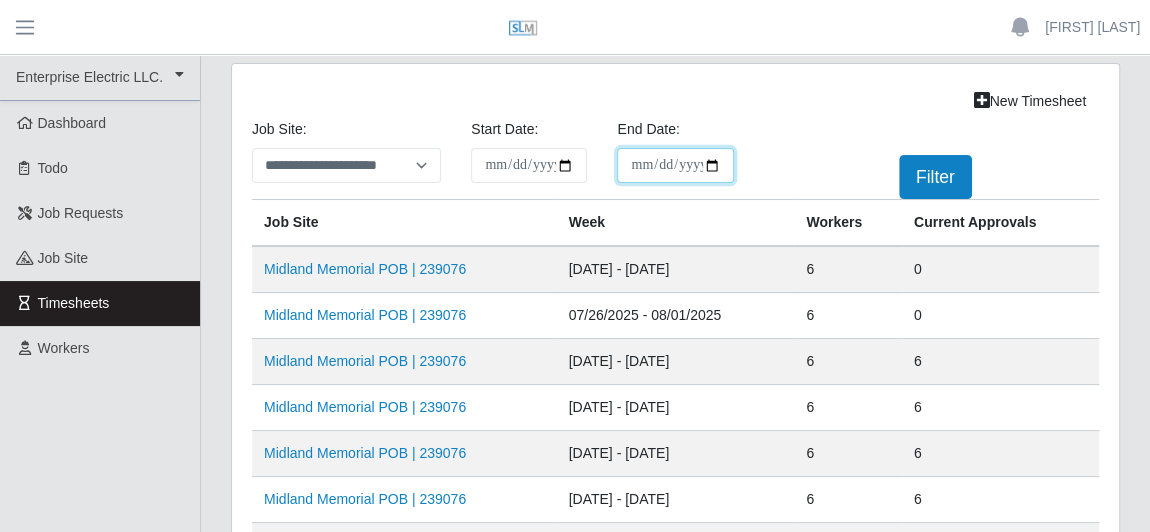 type on "**********" 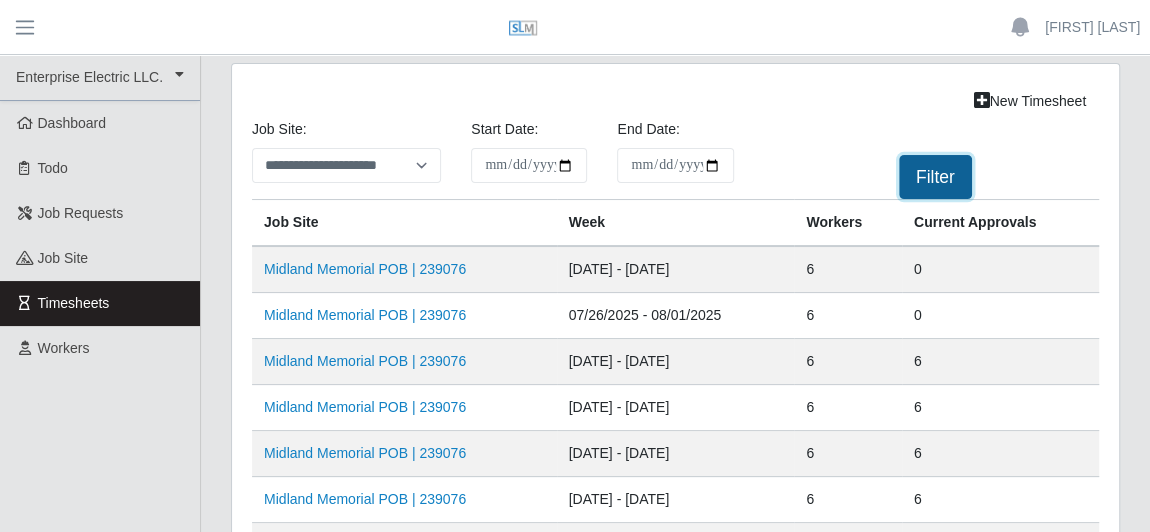 click on "Filter" at bounding box center [935, 177] 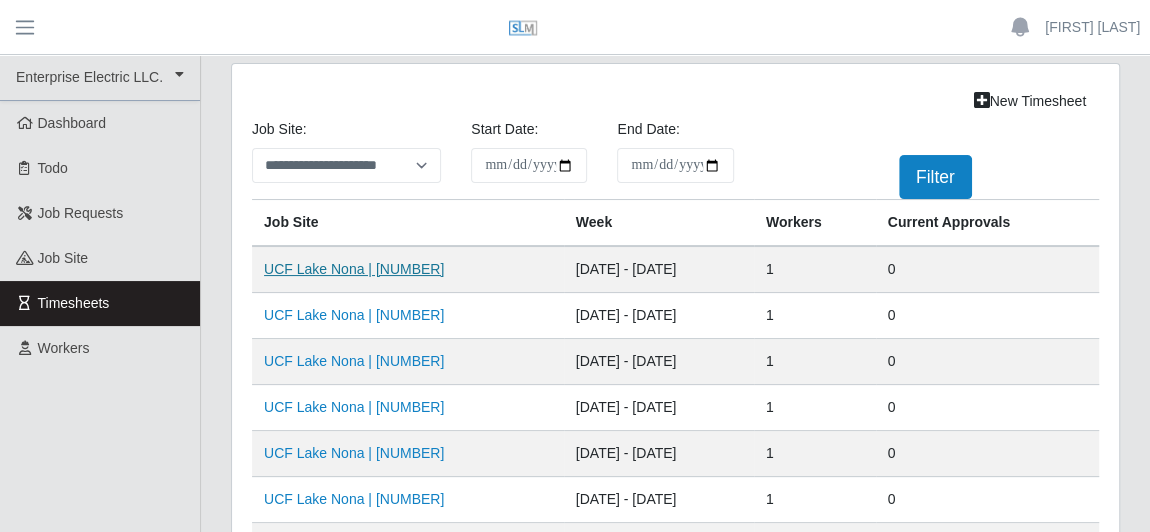click on "UCF Lake Nona | 186257" at bounding box center (354, 269) 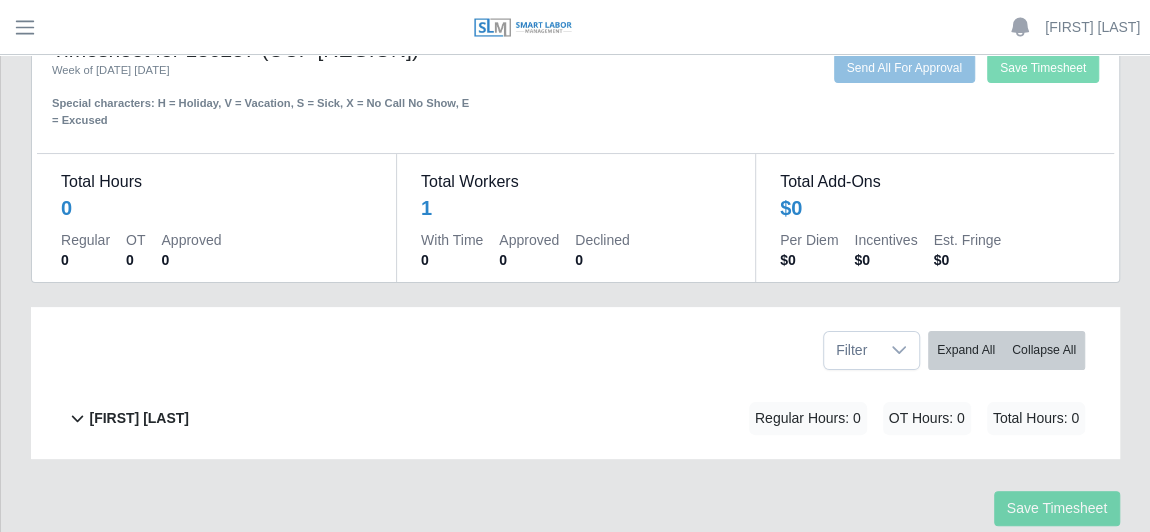 scroll, scrollTop: 0, scrollLeft: 0, axis: both 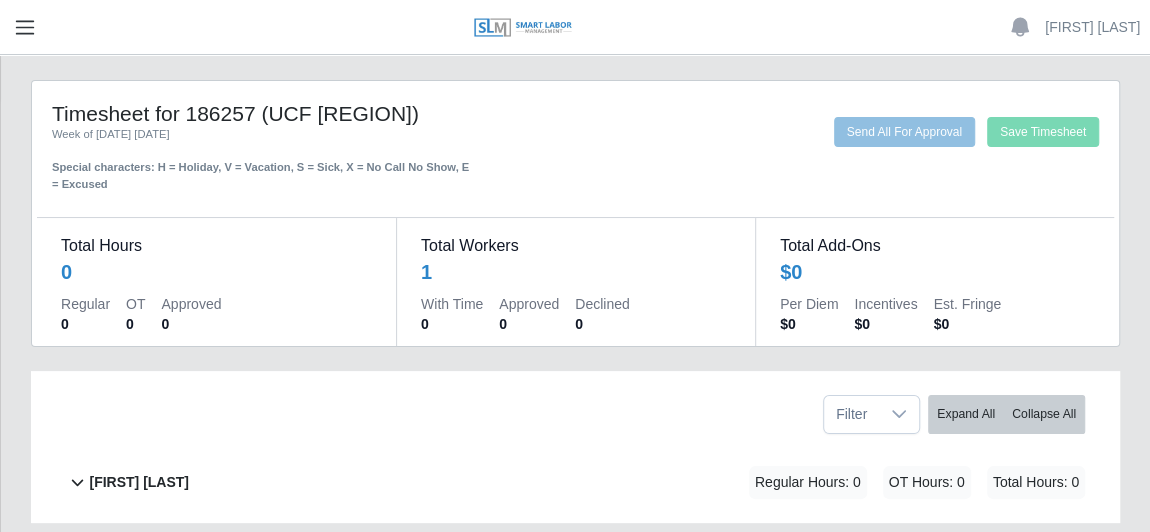 click at bounding box center (25, 27) 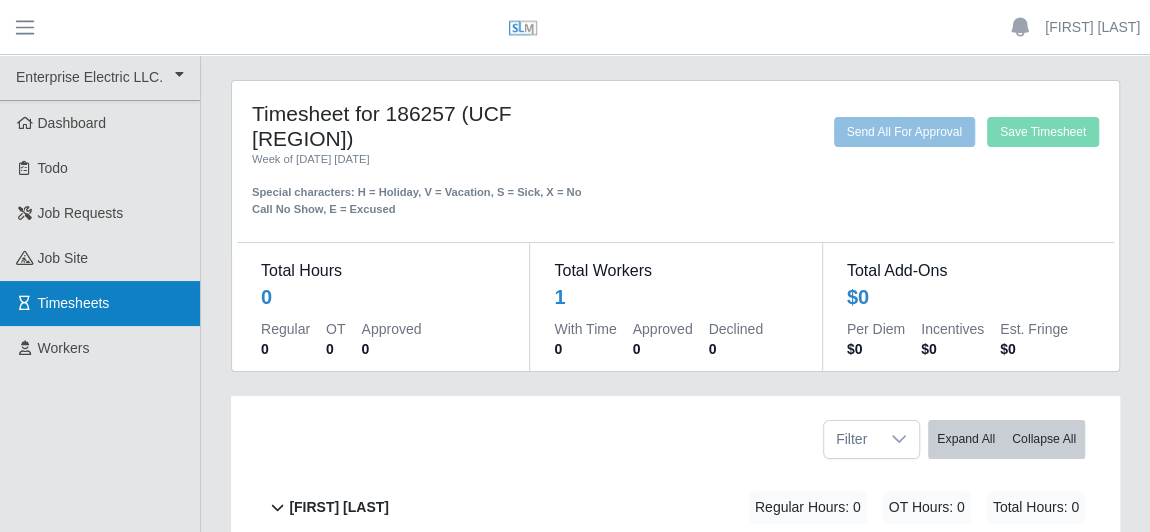 click on "Timesheets" at bounding box center (74, 303) 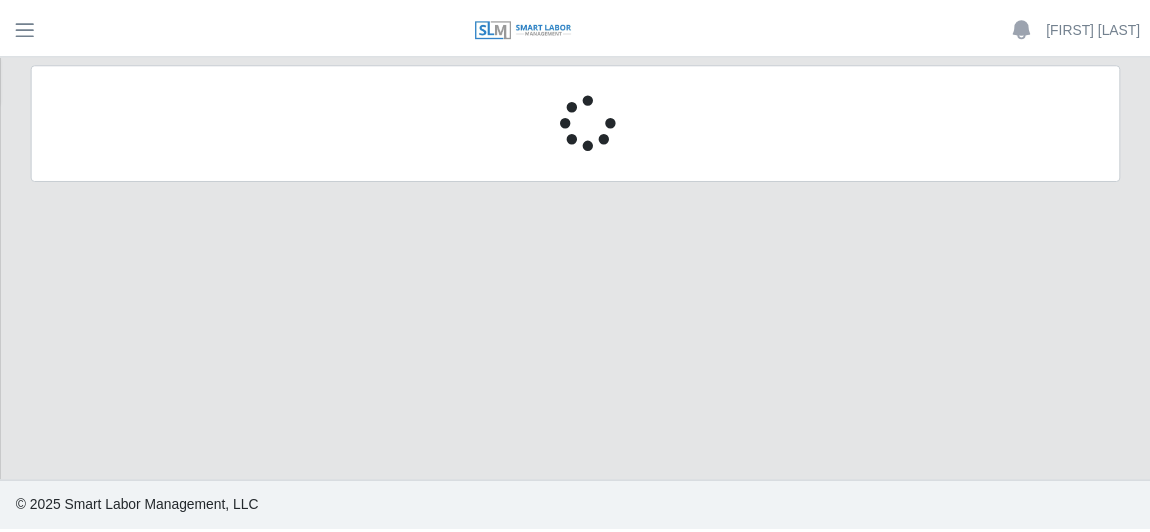 scroll, scrollTop: 0, scrollLeft: 0, axis: both 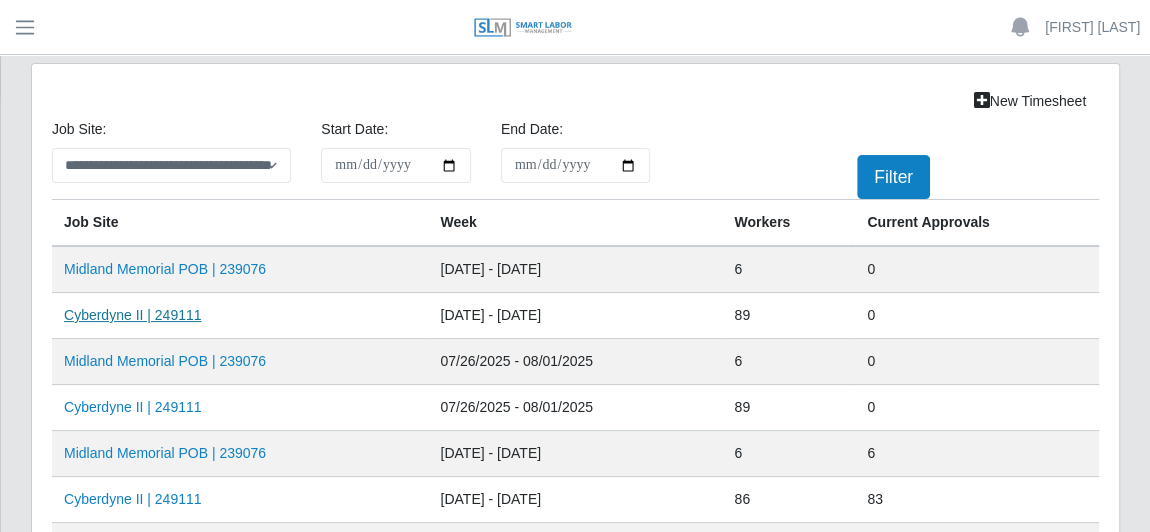 click on "Cyberdyne II | 249111" at bounding box center [133, 315] 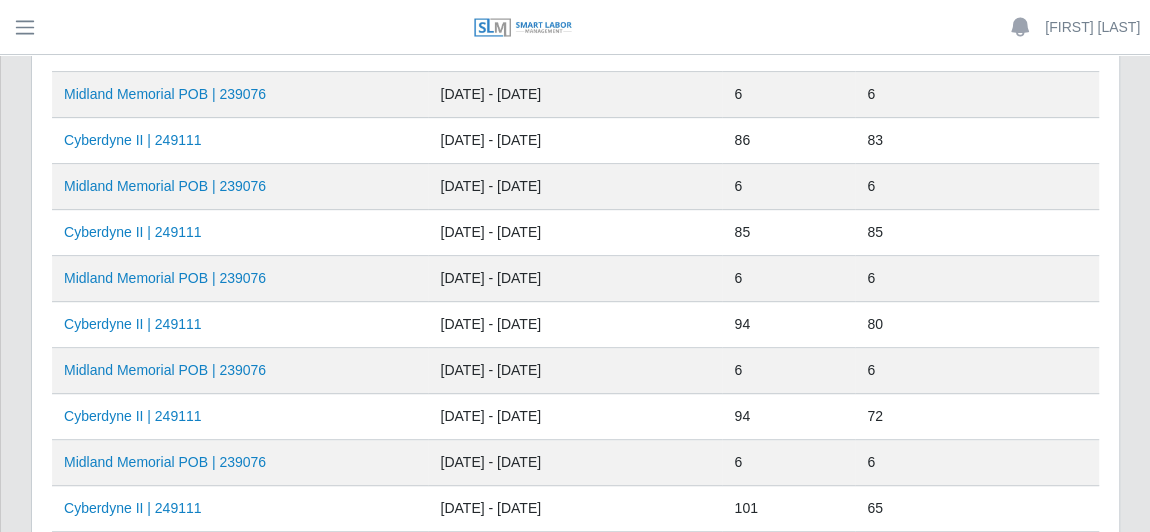 scroll, scrollTop: 363, scrollLeft: 0, axis: vertical 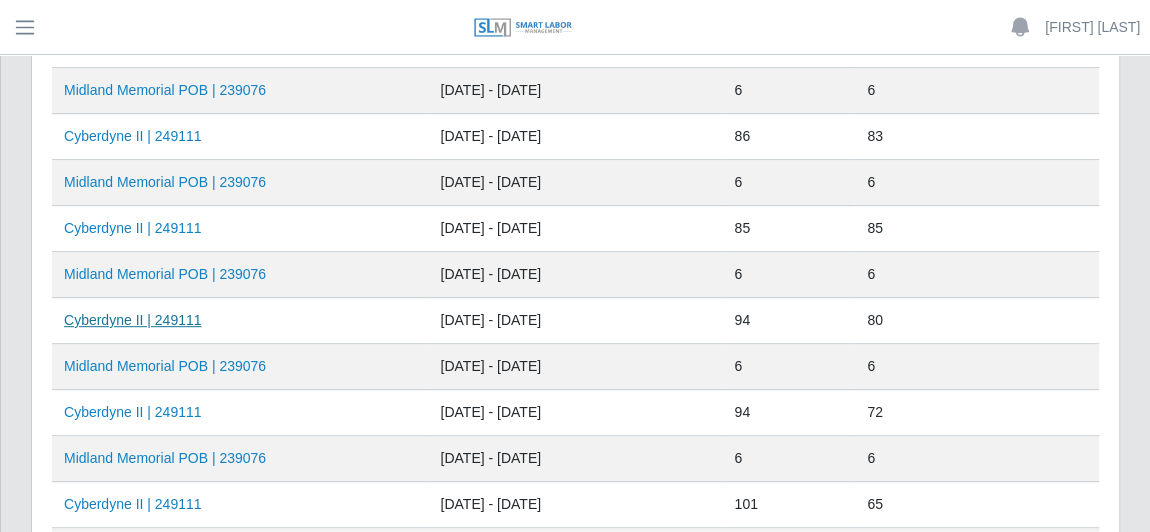click on "Cyberdyne II | 249111" at bounding box center [133, 320] 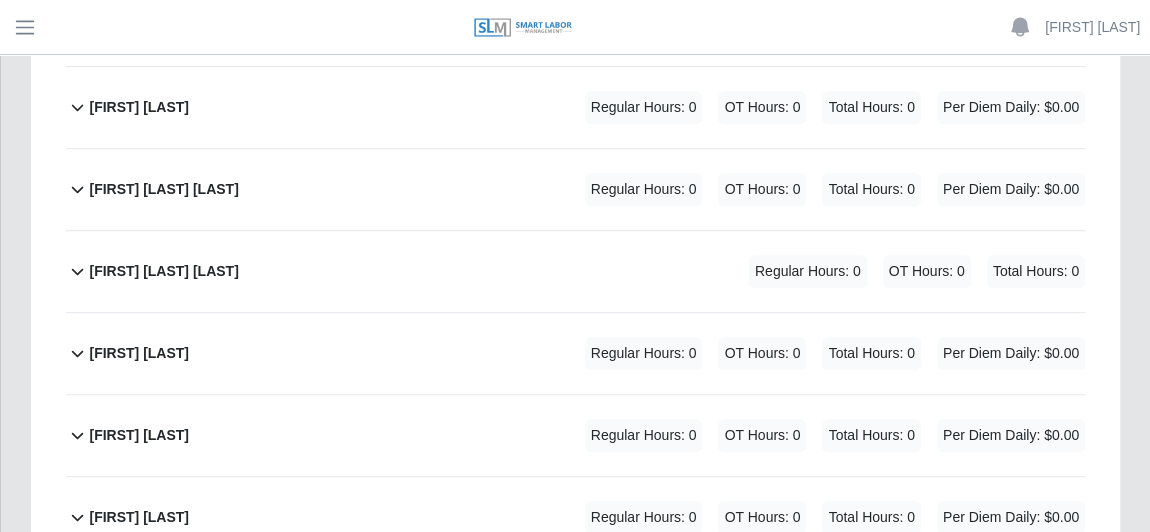 scroll, scrollTop: 545, scrollLeft: 0, axis: vertical 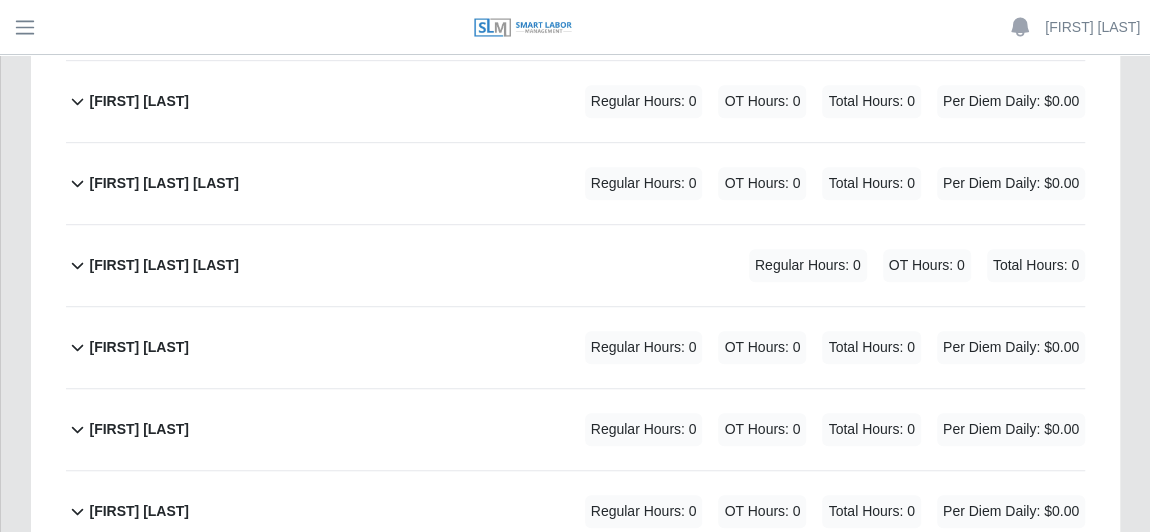 click on "Alexis Velasquez Castillo" at bounding box center [163, 183] 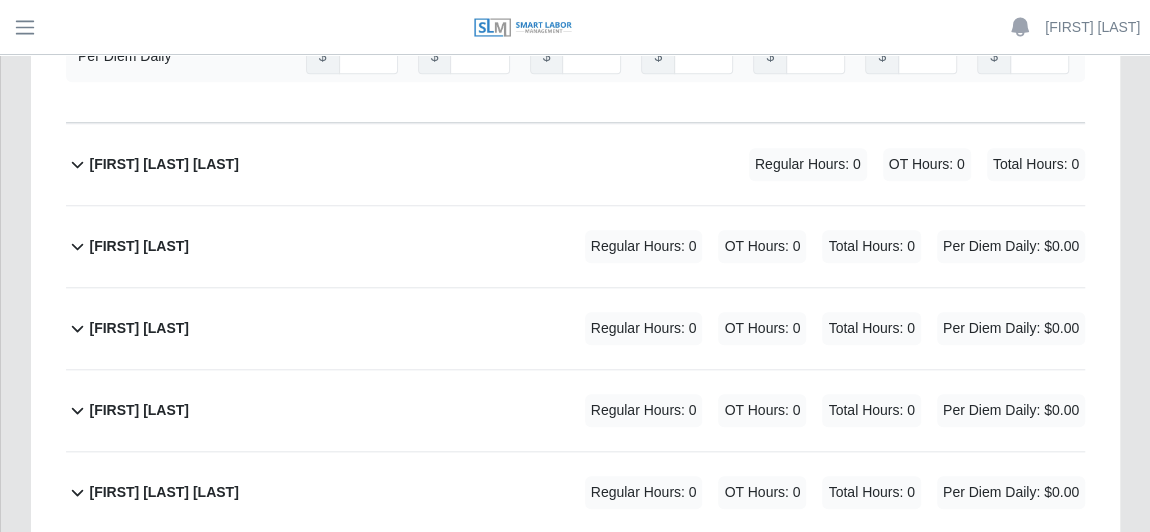 scroll, scrollTop: 818, scrollLeft: 0, axis: vertical 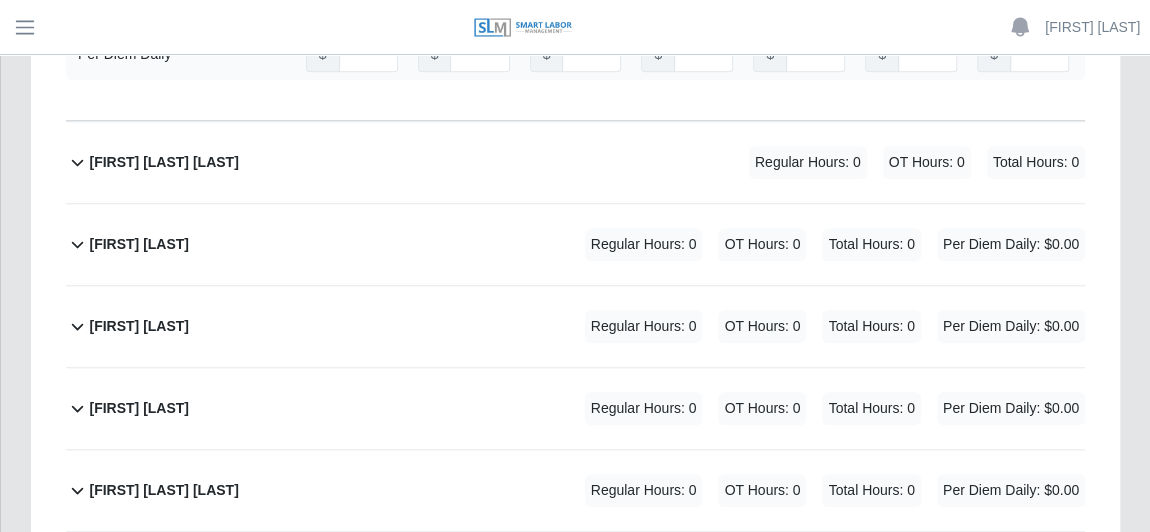click on "Alonzo Page" at bounding box center (139, 244) 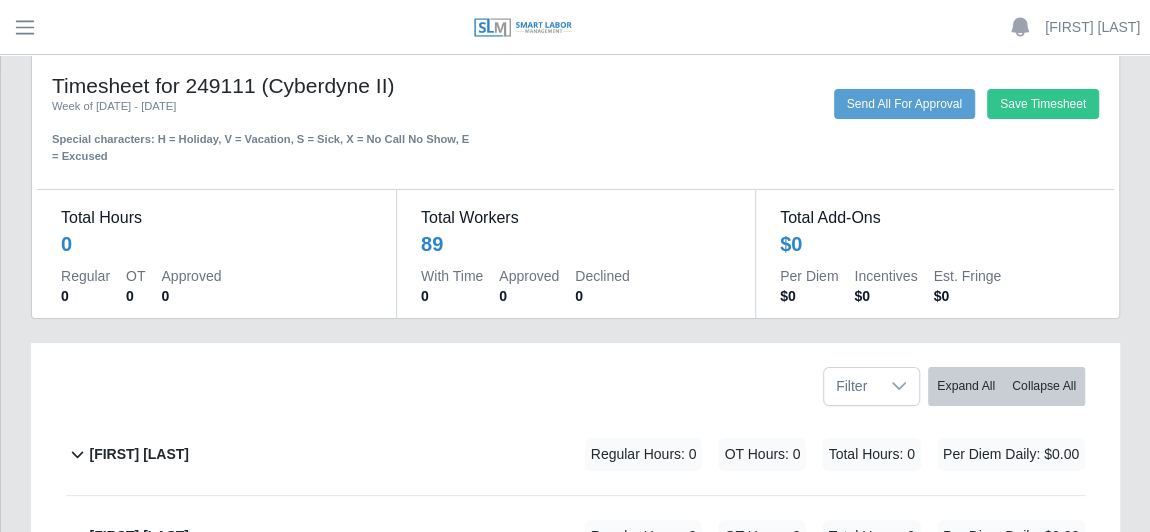 scroll, scrollTop: 0, scrollLeft: 0, axis: both 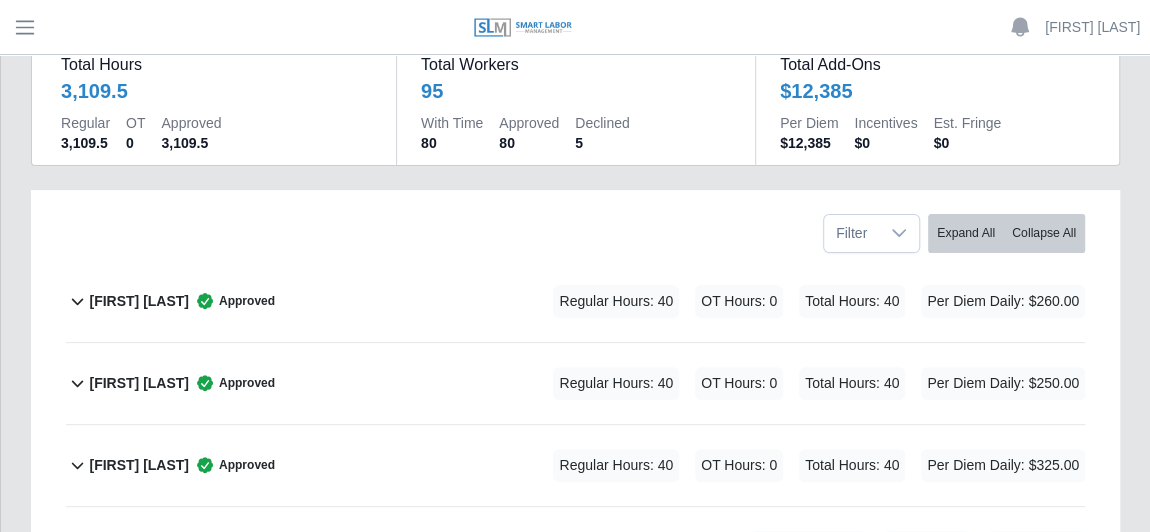 click on "[FIRST] [LAST]" at bounding box center [139, 301] 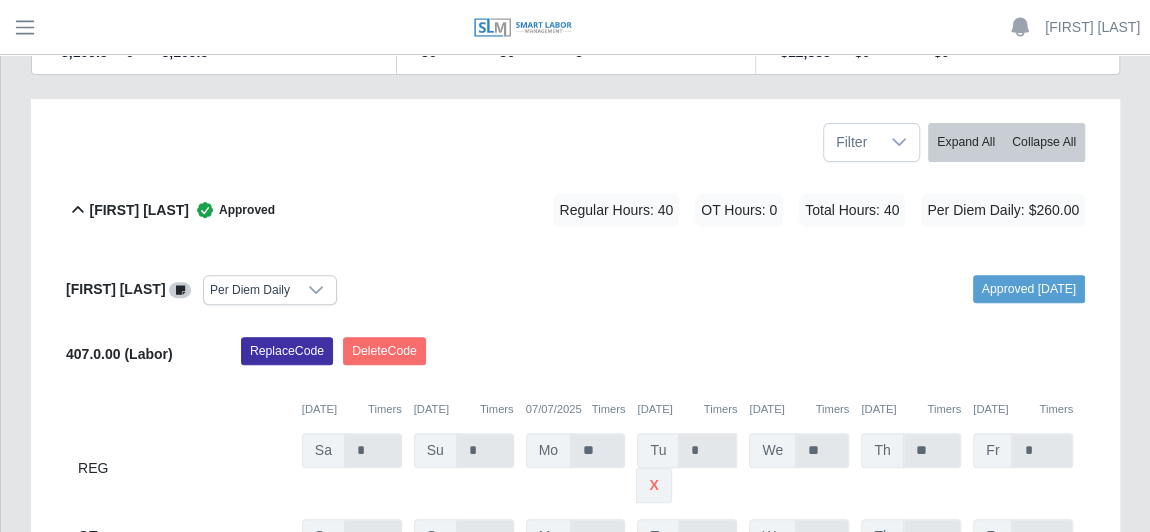 scroll, scrollTop: 0, scrollLeft: 0, axis: both 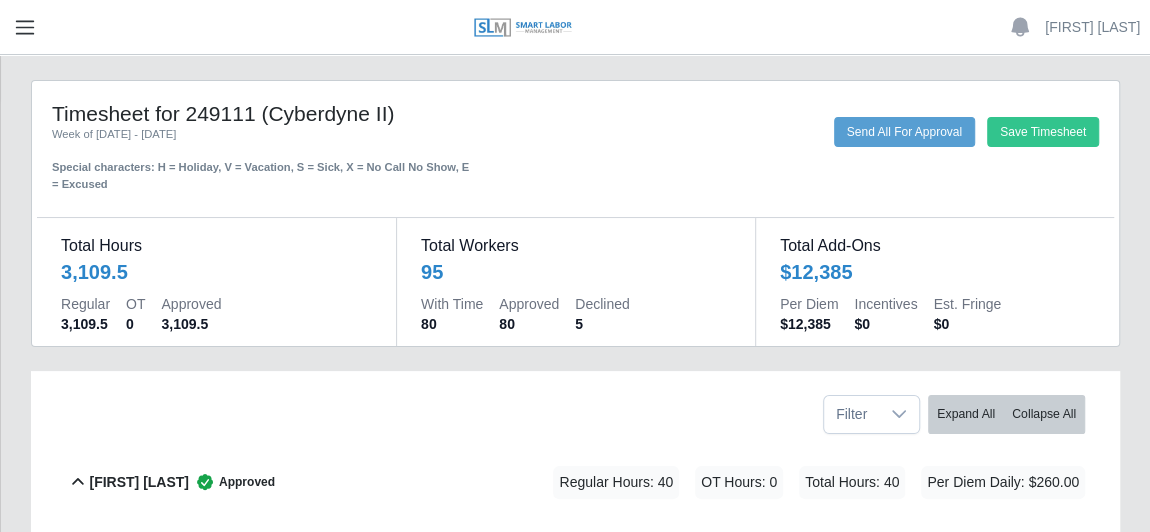 click at bounding box center (25, 27) 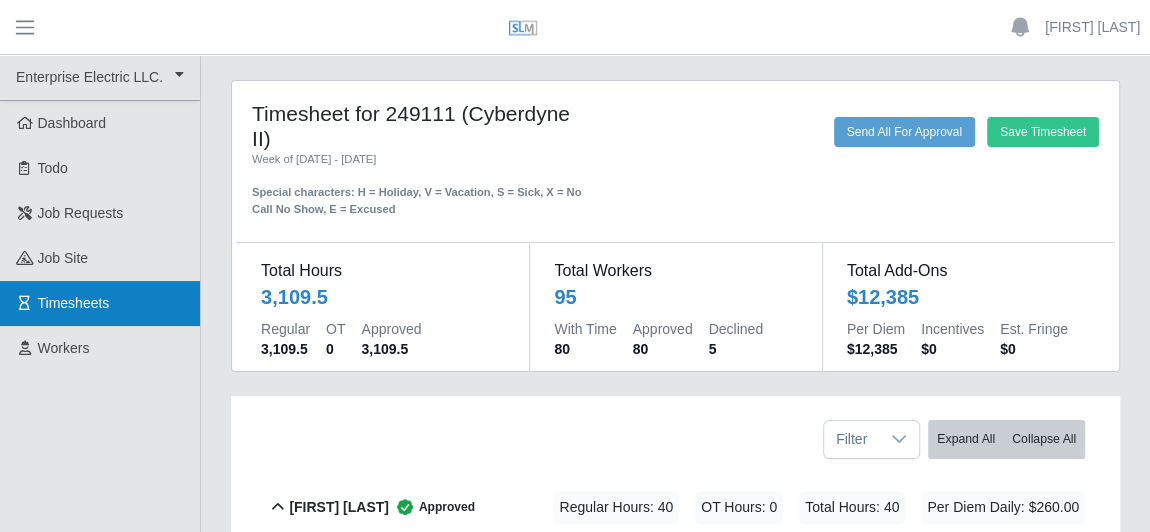 click on "Timesheets" at bounding box center [74, 303] 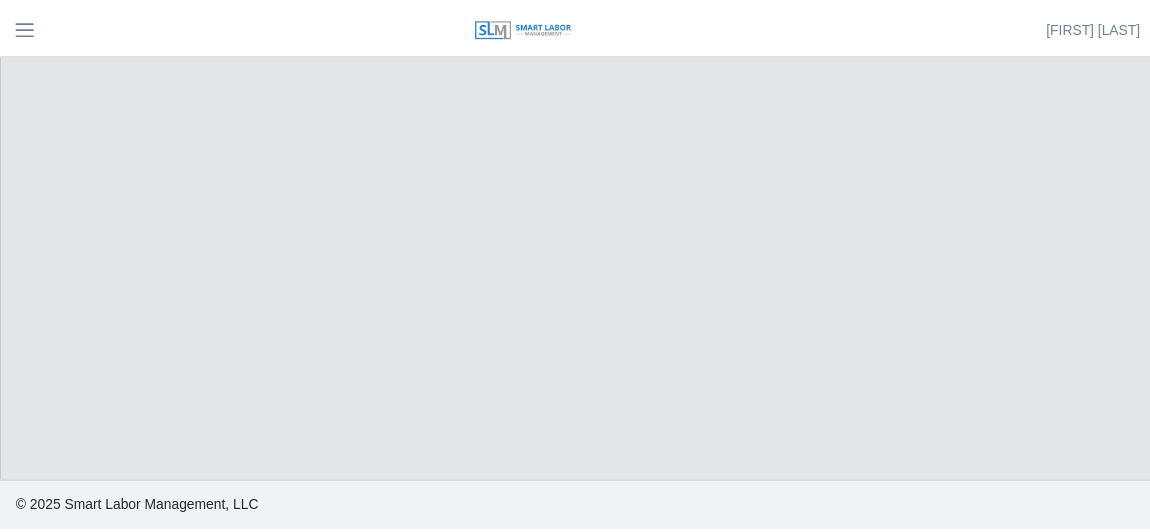 scroll, scrollTop: 0, scrollLeft: 0, axis: both 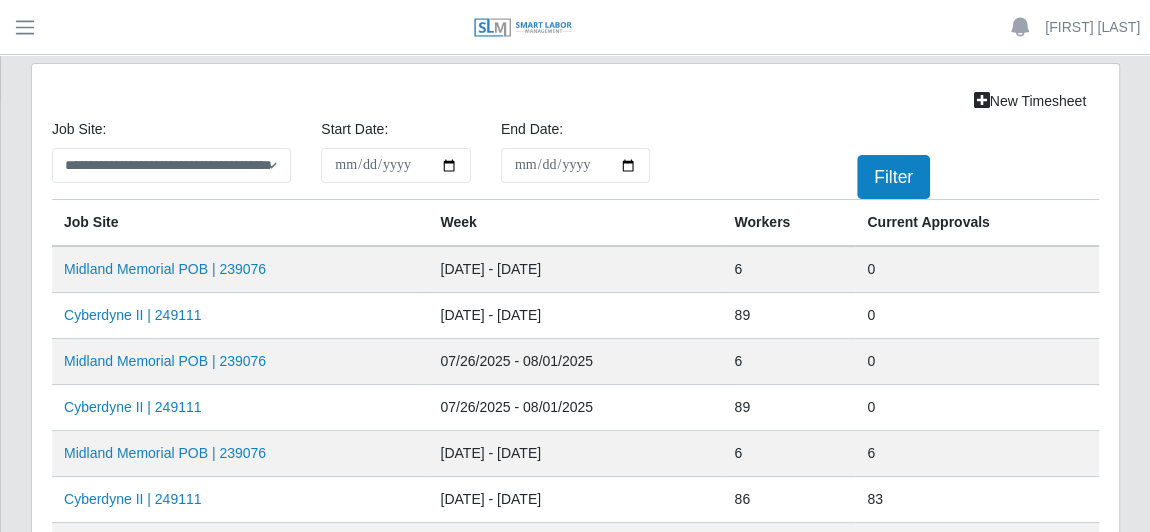 click on "Cyberdyne II | 249111" at bounding box center [240, 316] 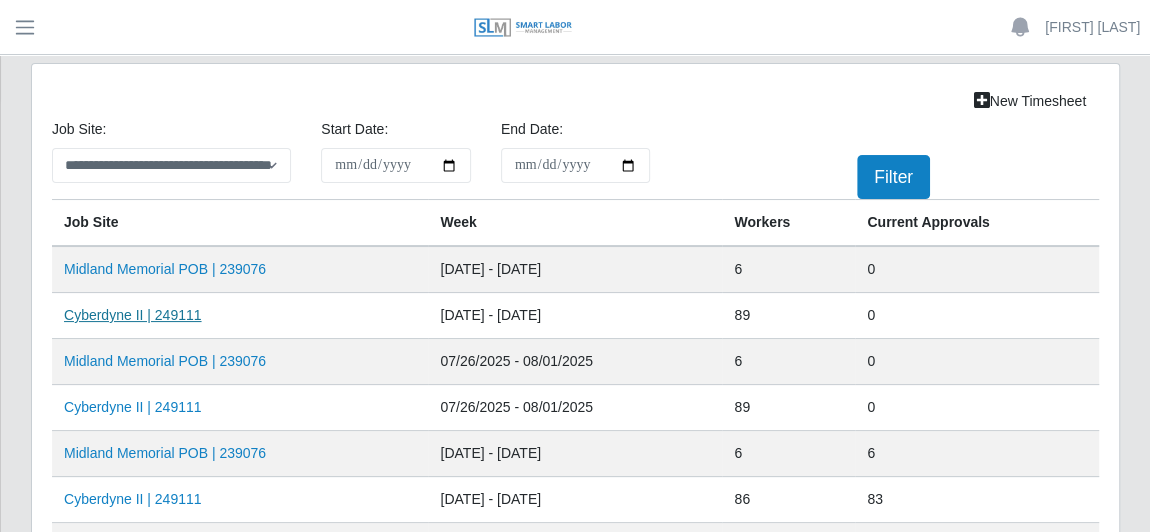 click on "Cyberdyne II | 249111" at bounding box center [133, 315] 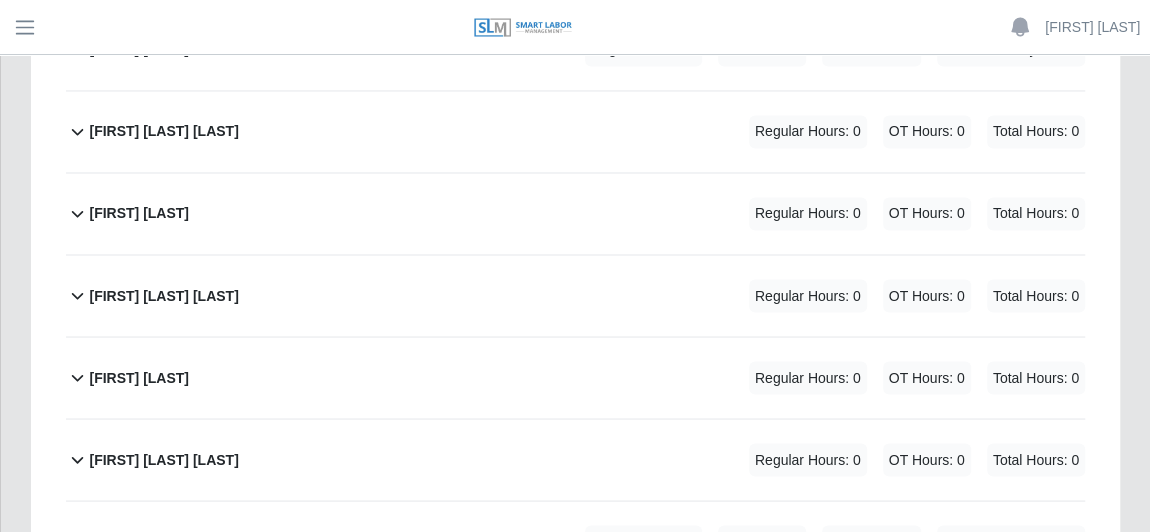 scroll, scrollTop: 3181, scrollLeft: 0, axis: vertical 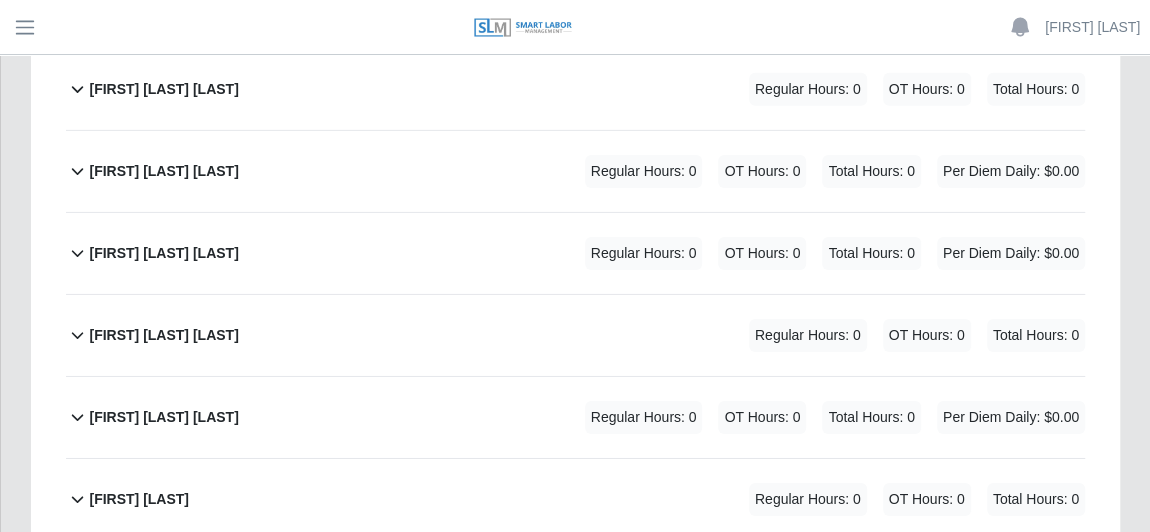 click on "[FIRST] [LAST] [LAST]" at bounding box center (163, 253) 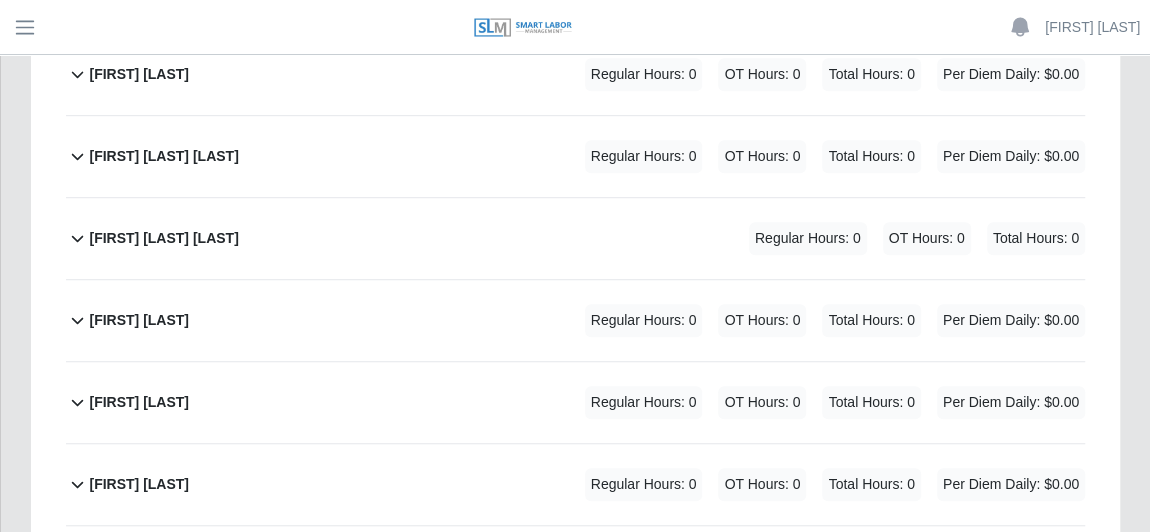 scroll, scrollTop: 0, scrollLeft: 0, axis: both 